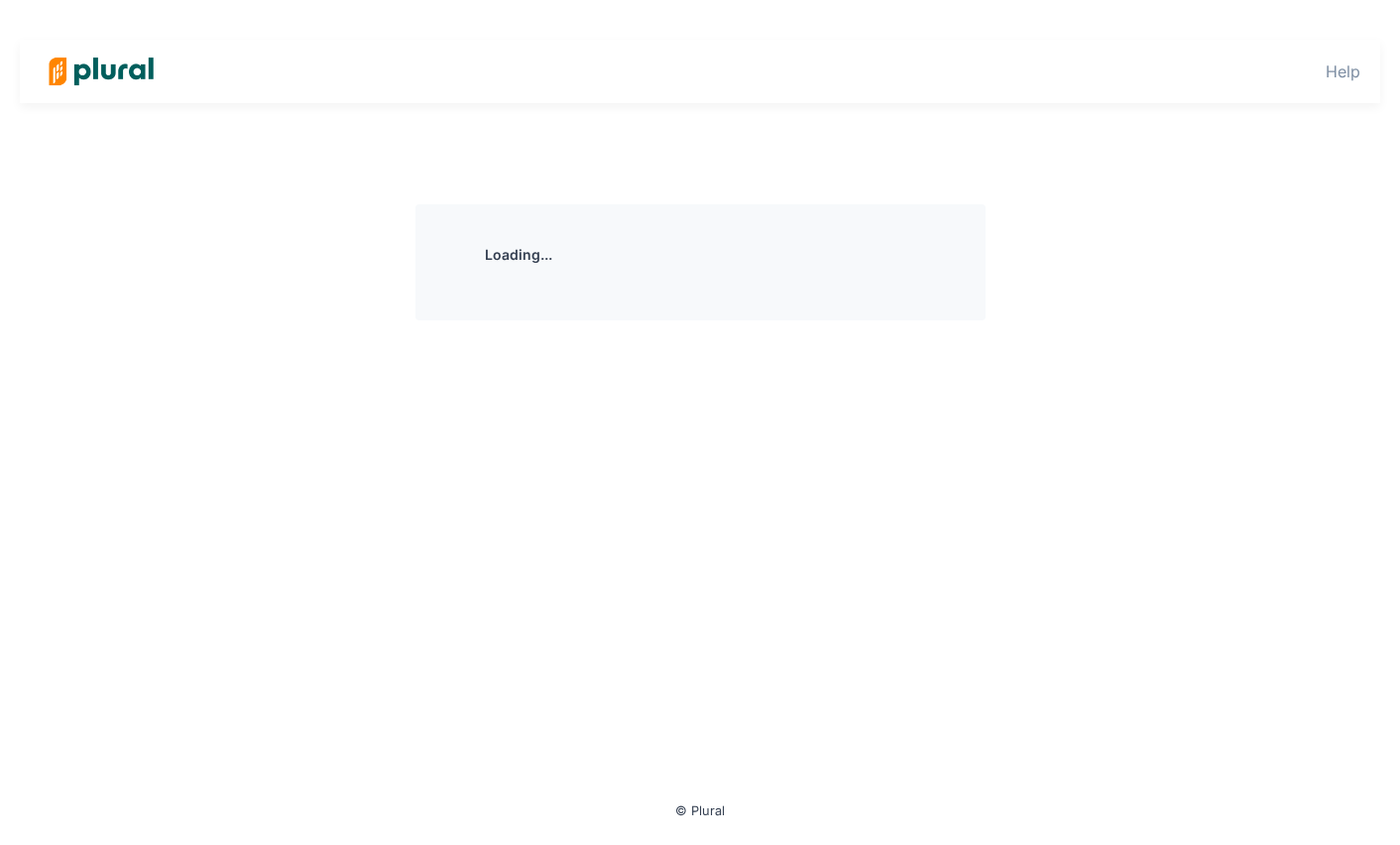 scroll, scrollTop: 0, scrollLeft: 0, axis: both 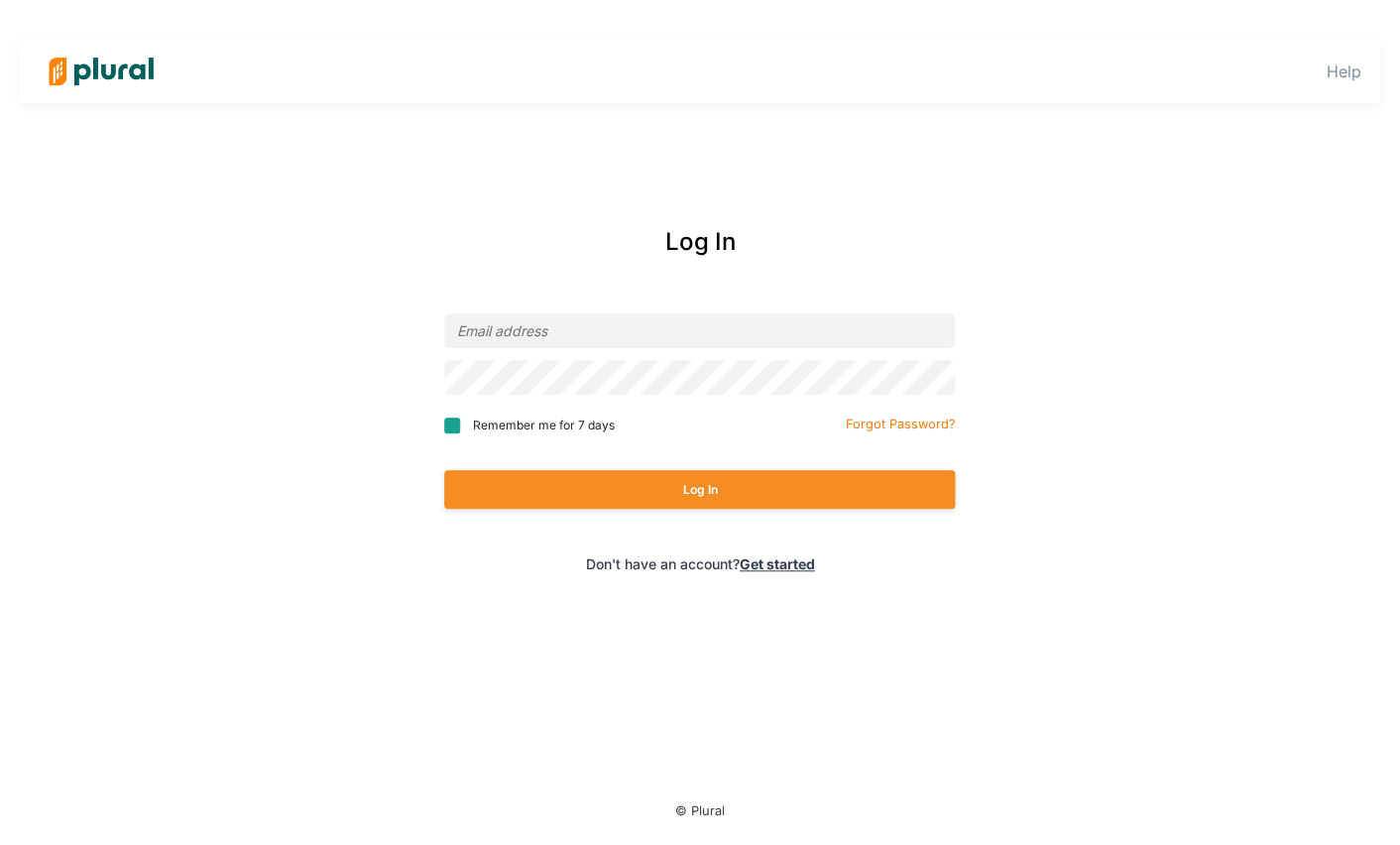 click on "Remember me for 7 days" at bounding box center [452, 425] 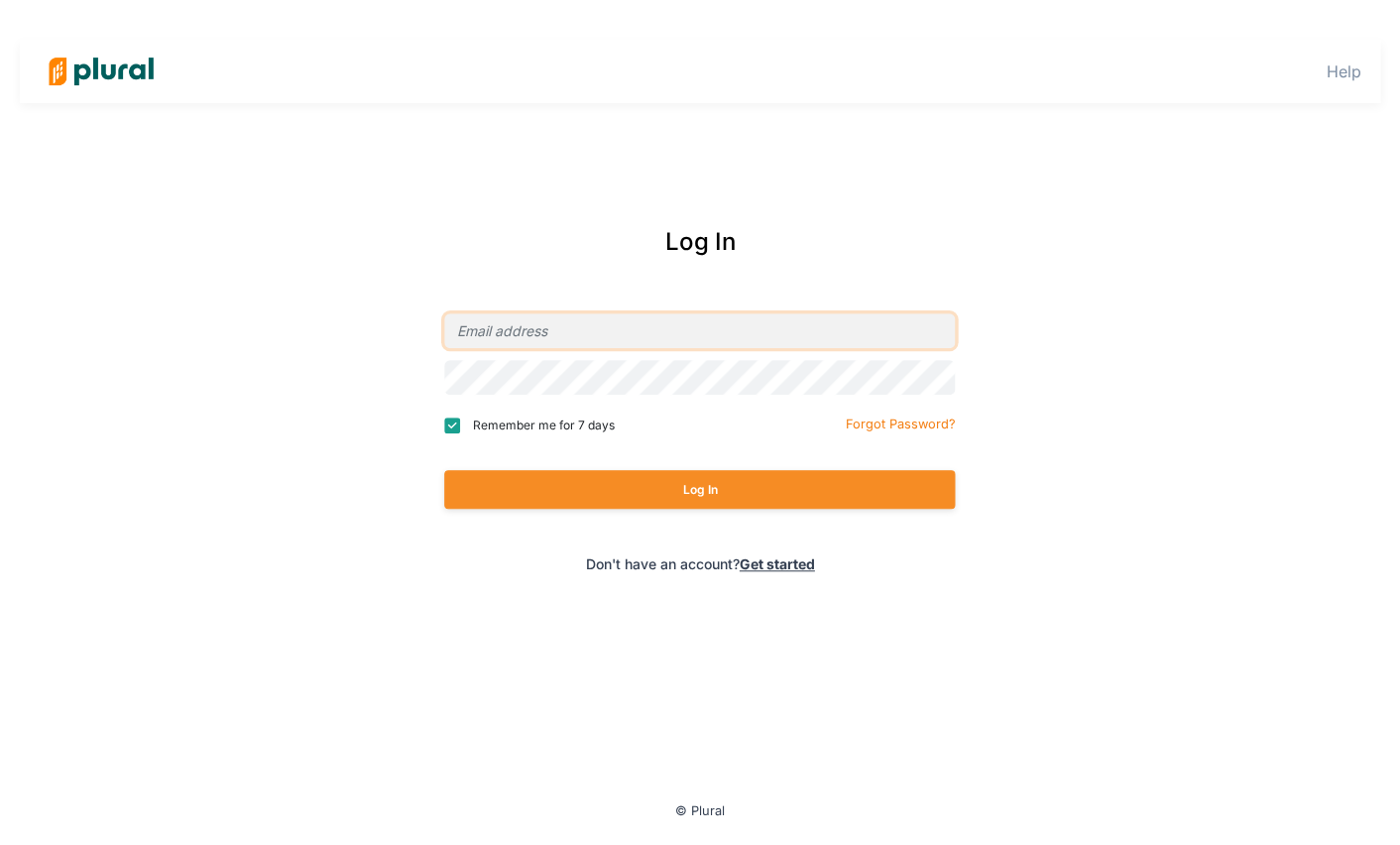 click at bounding box center [699, 330] 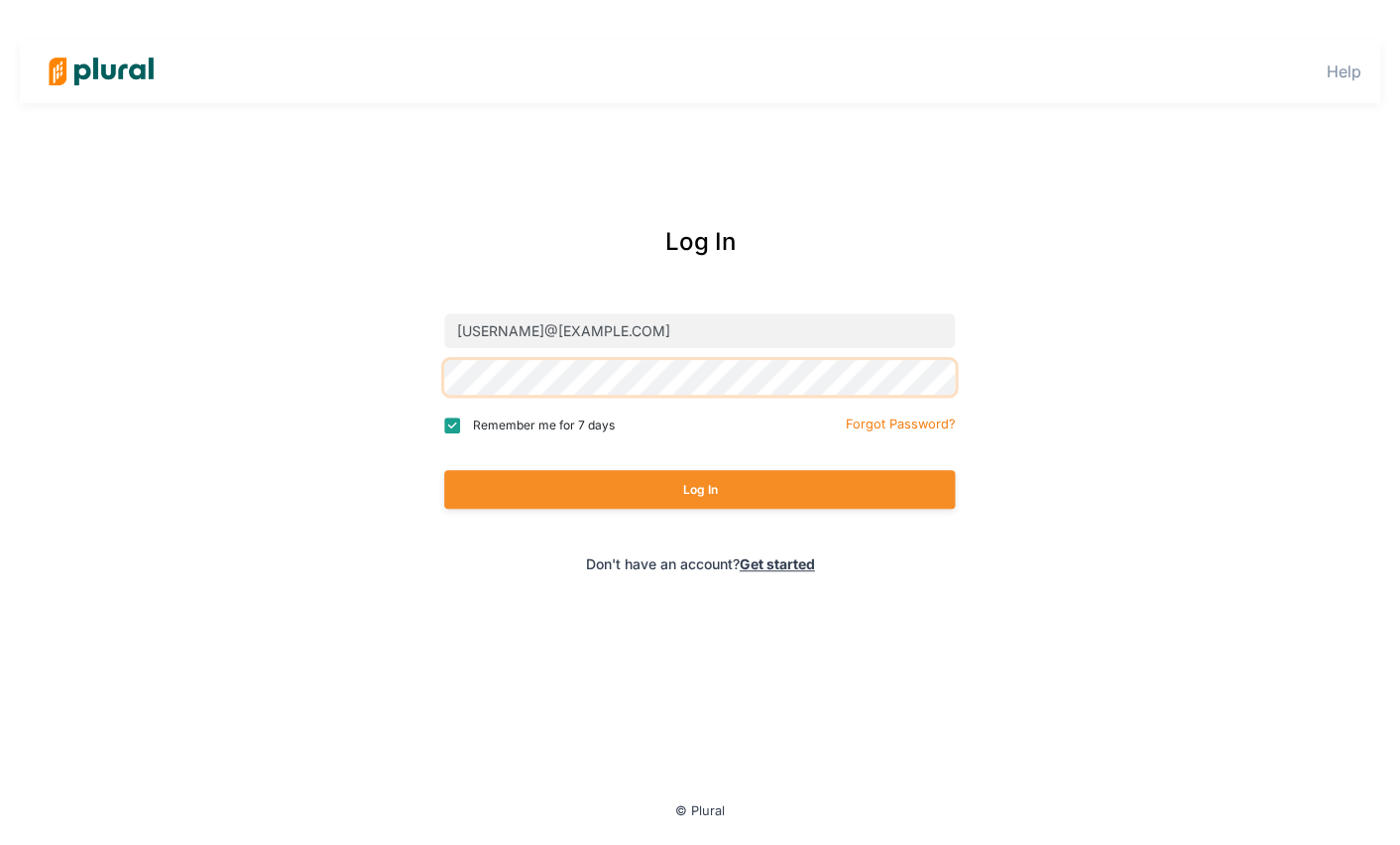 click on "Log In" at bounding box center [699, 489] 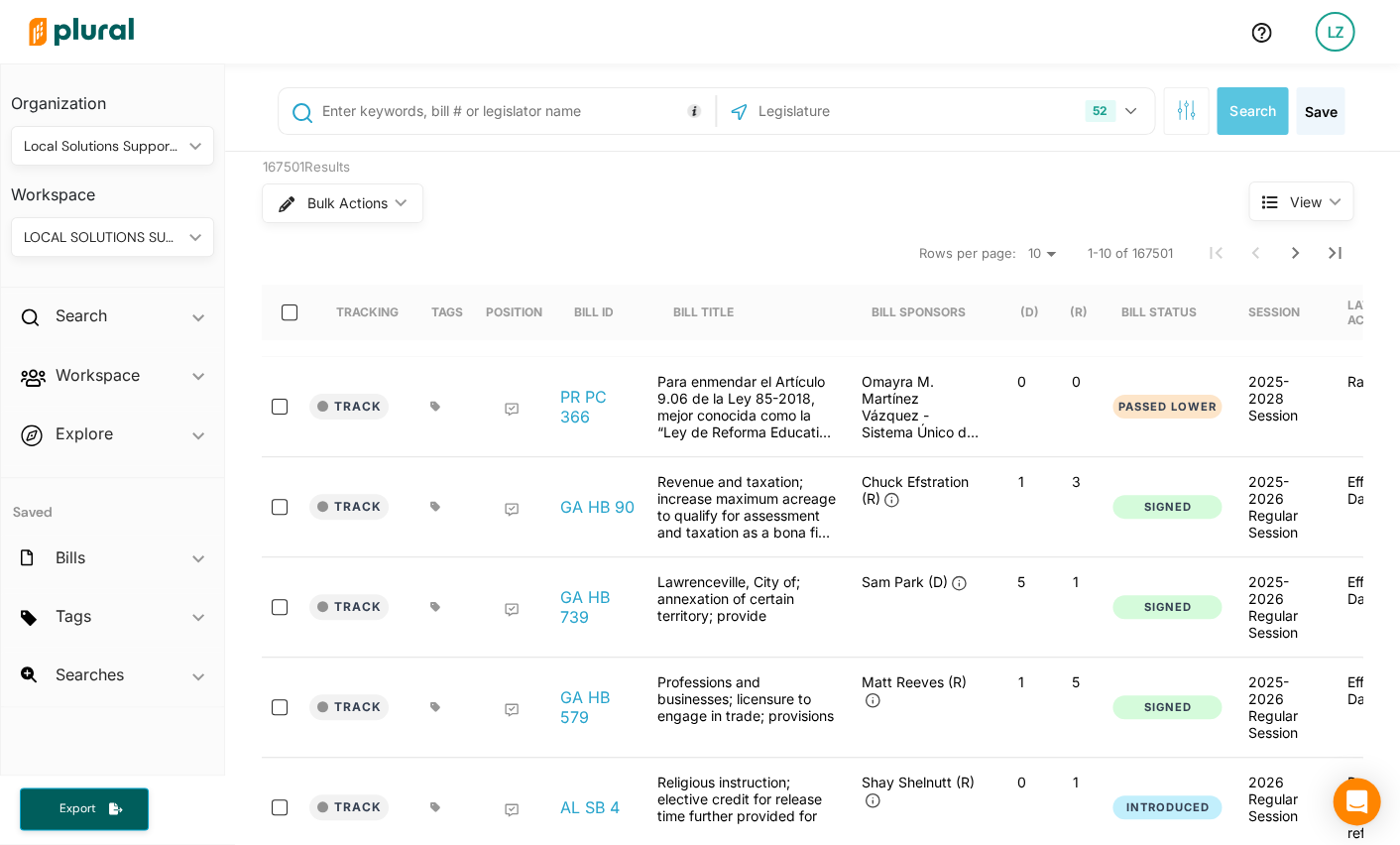 click on "Export" at bounding box center [77, 808] 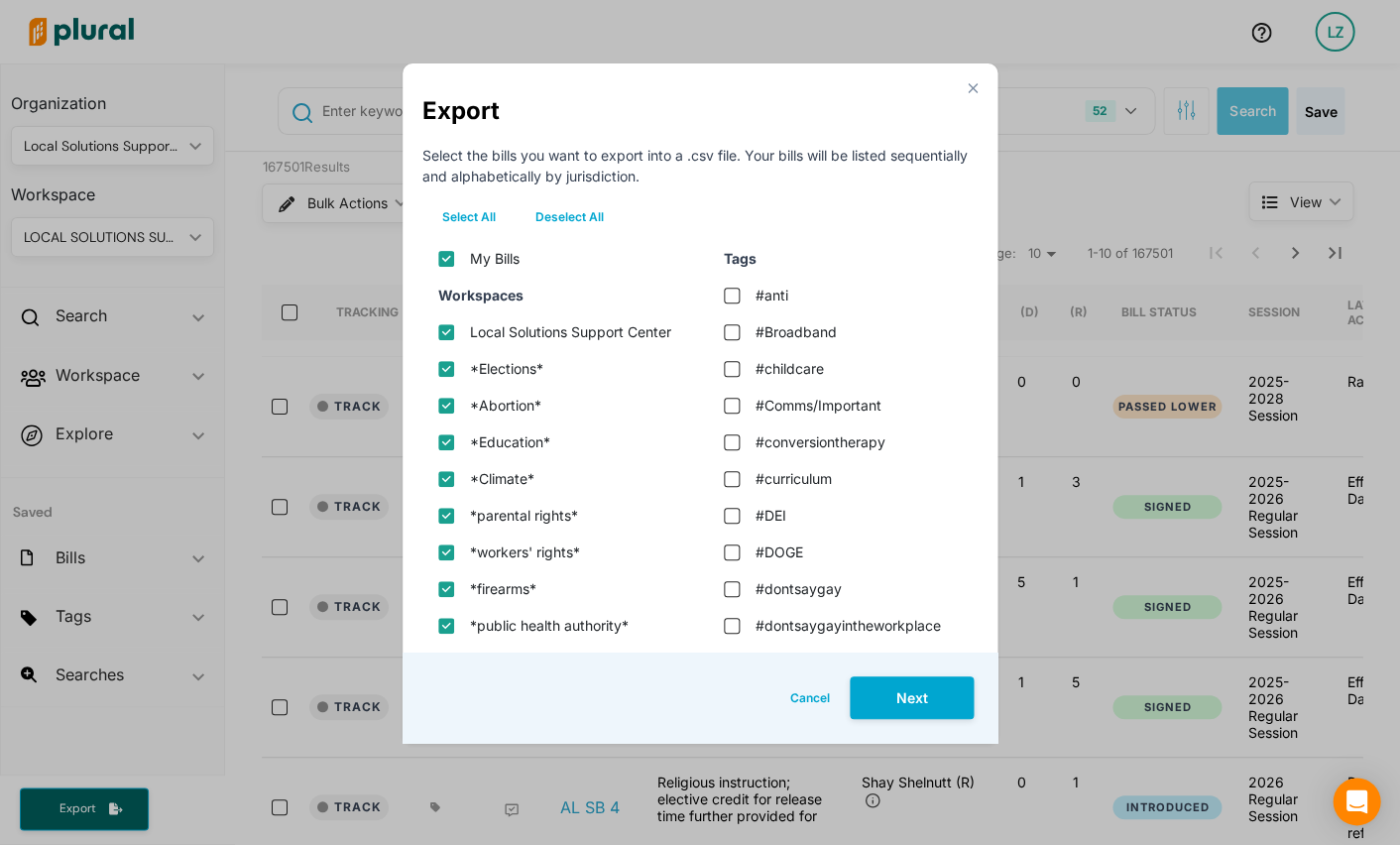 click on "Deselect All" at bounding box center (569, 217) 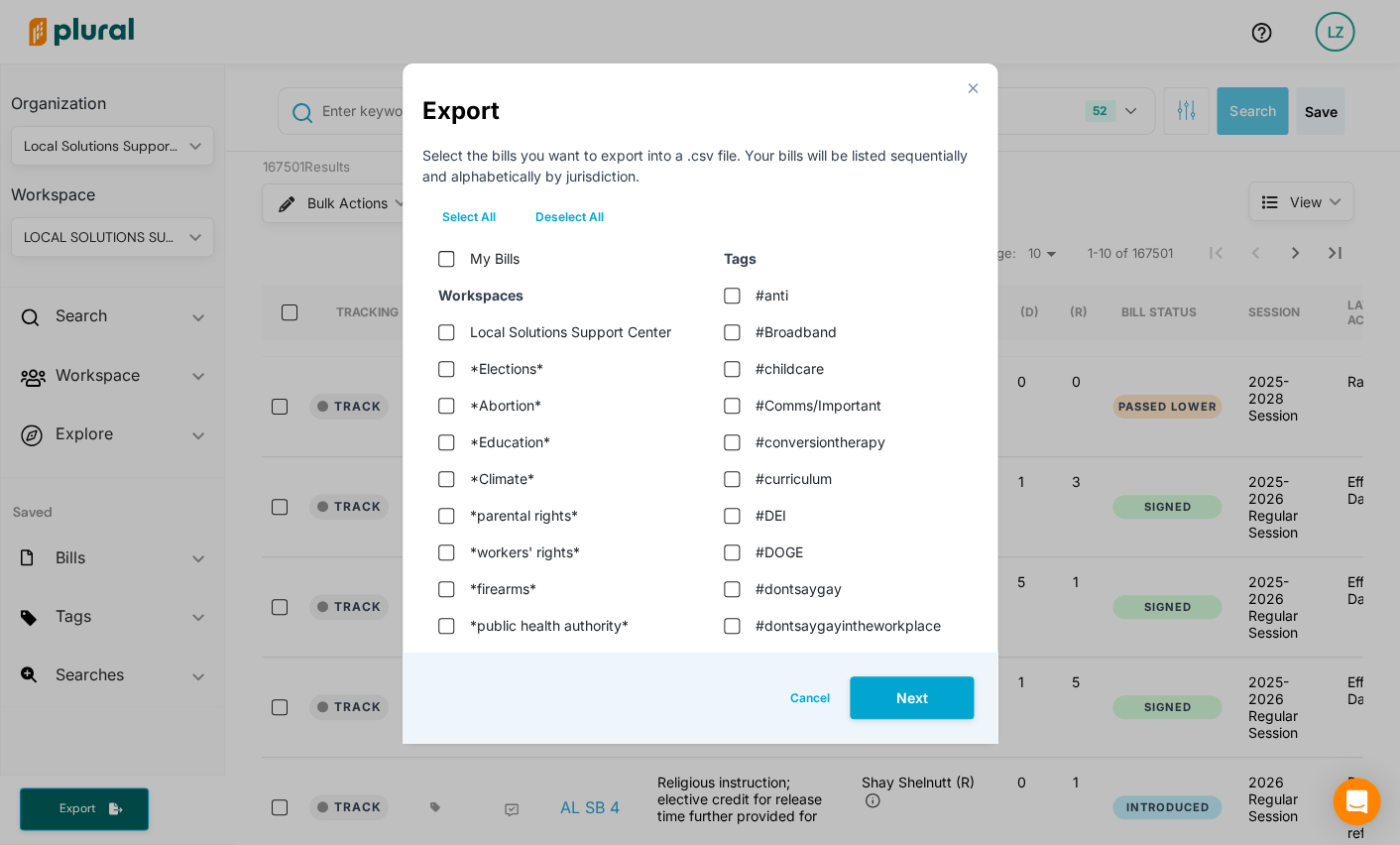 checkbox on "false" 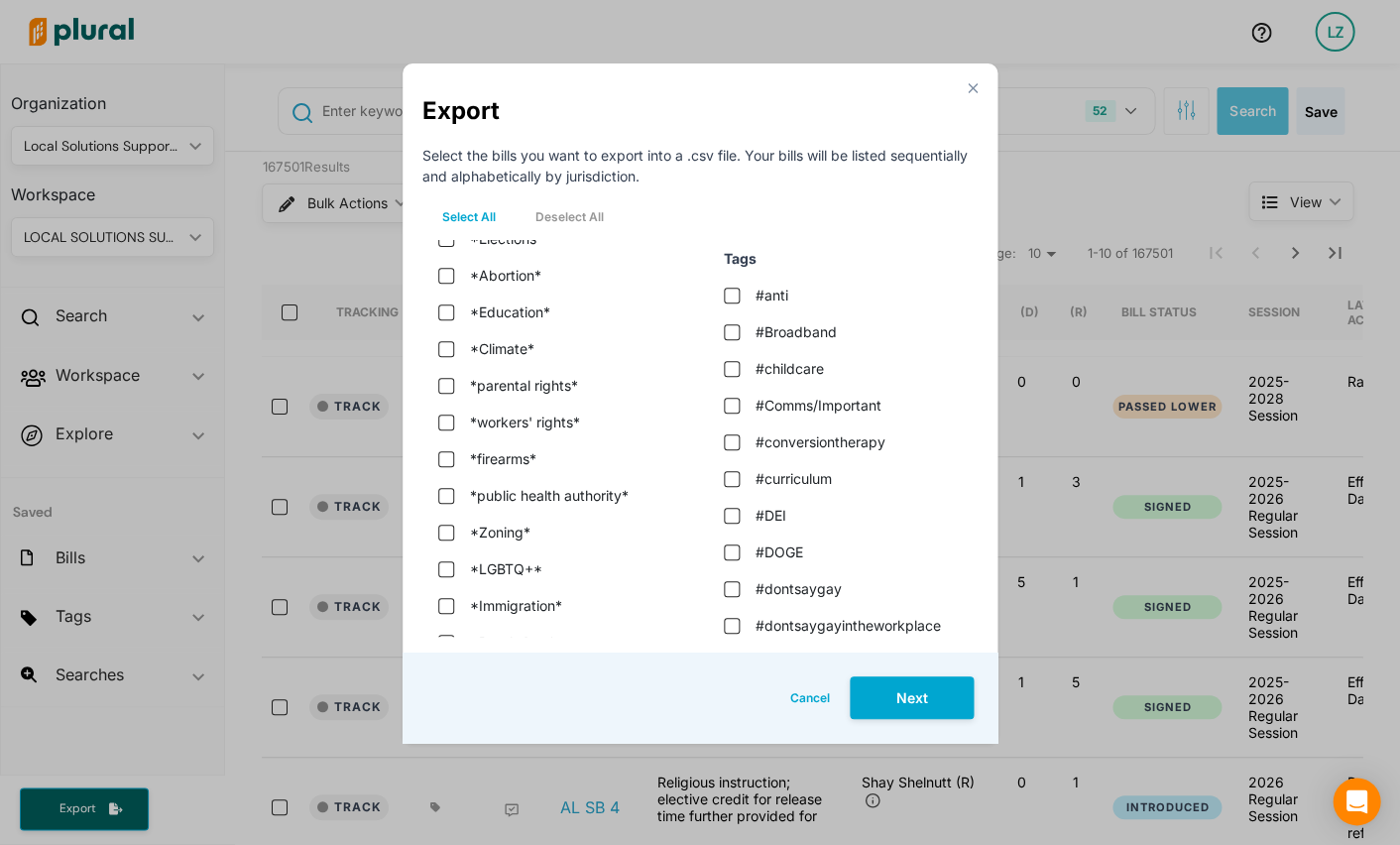 scroll, scrollTop: 135, scrollLeft: 0, axis: vertical 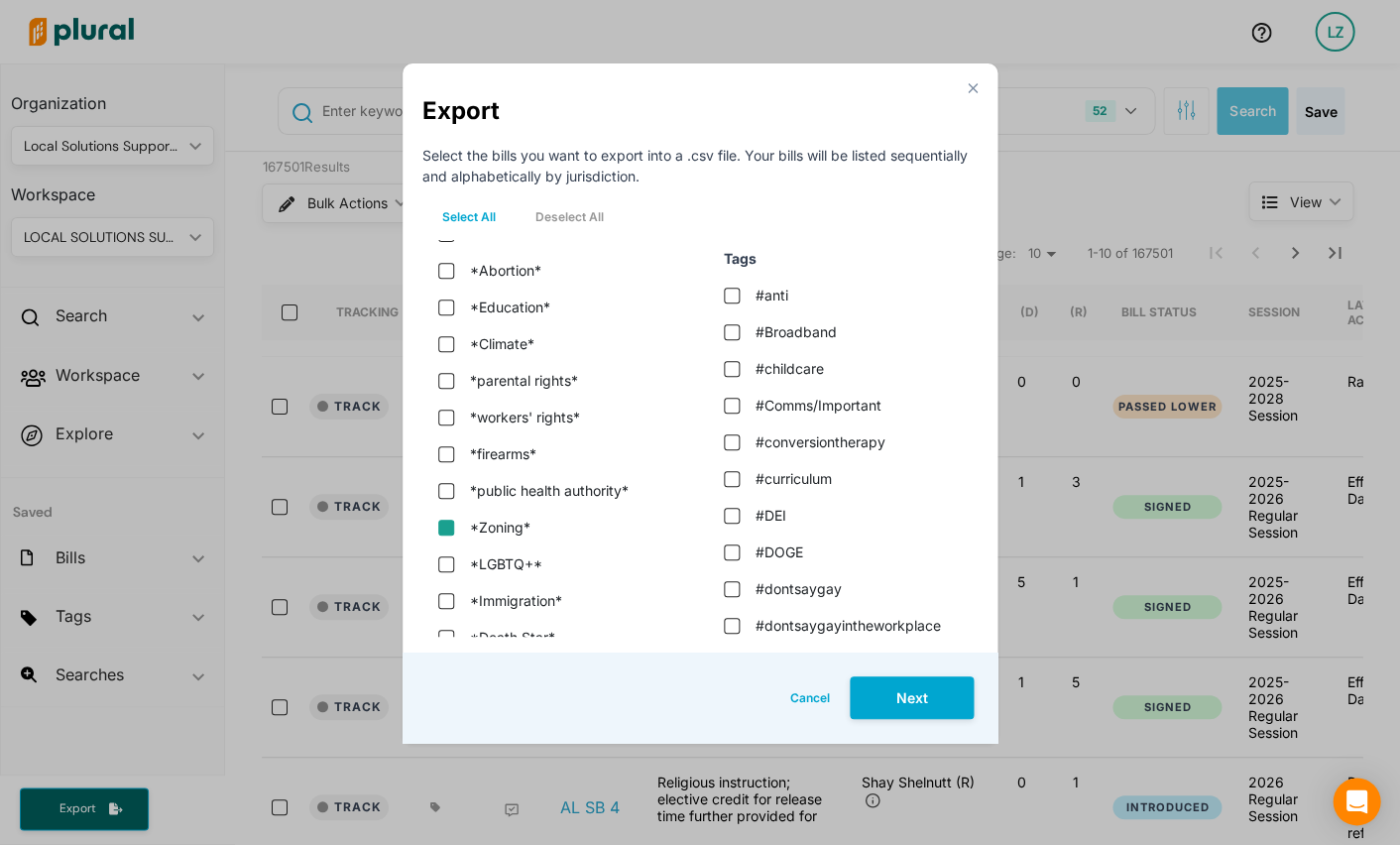 click on "*Zoning*" at bounding box center (446, 528) 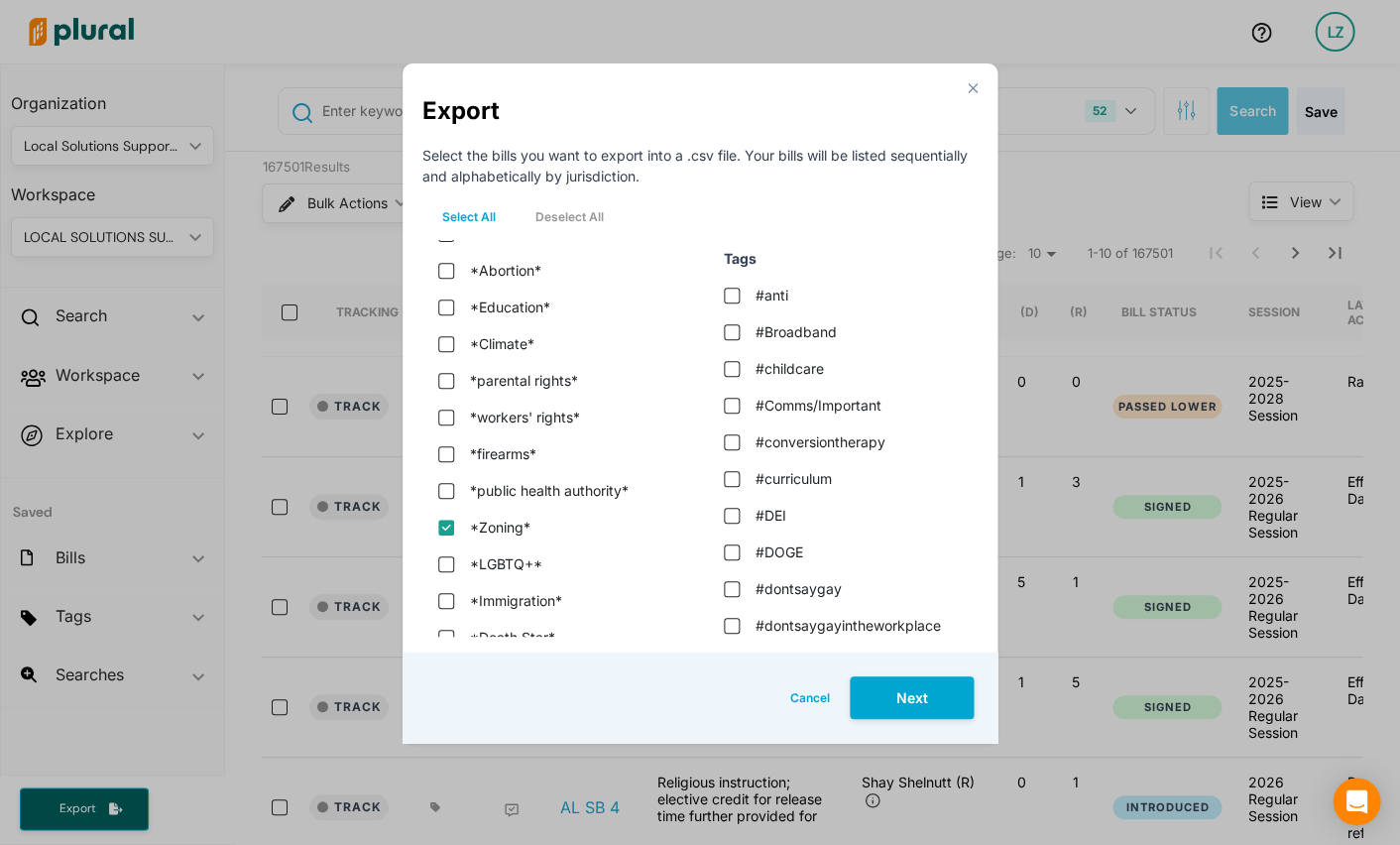 checkbox on "true" 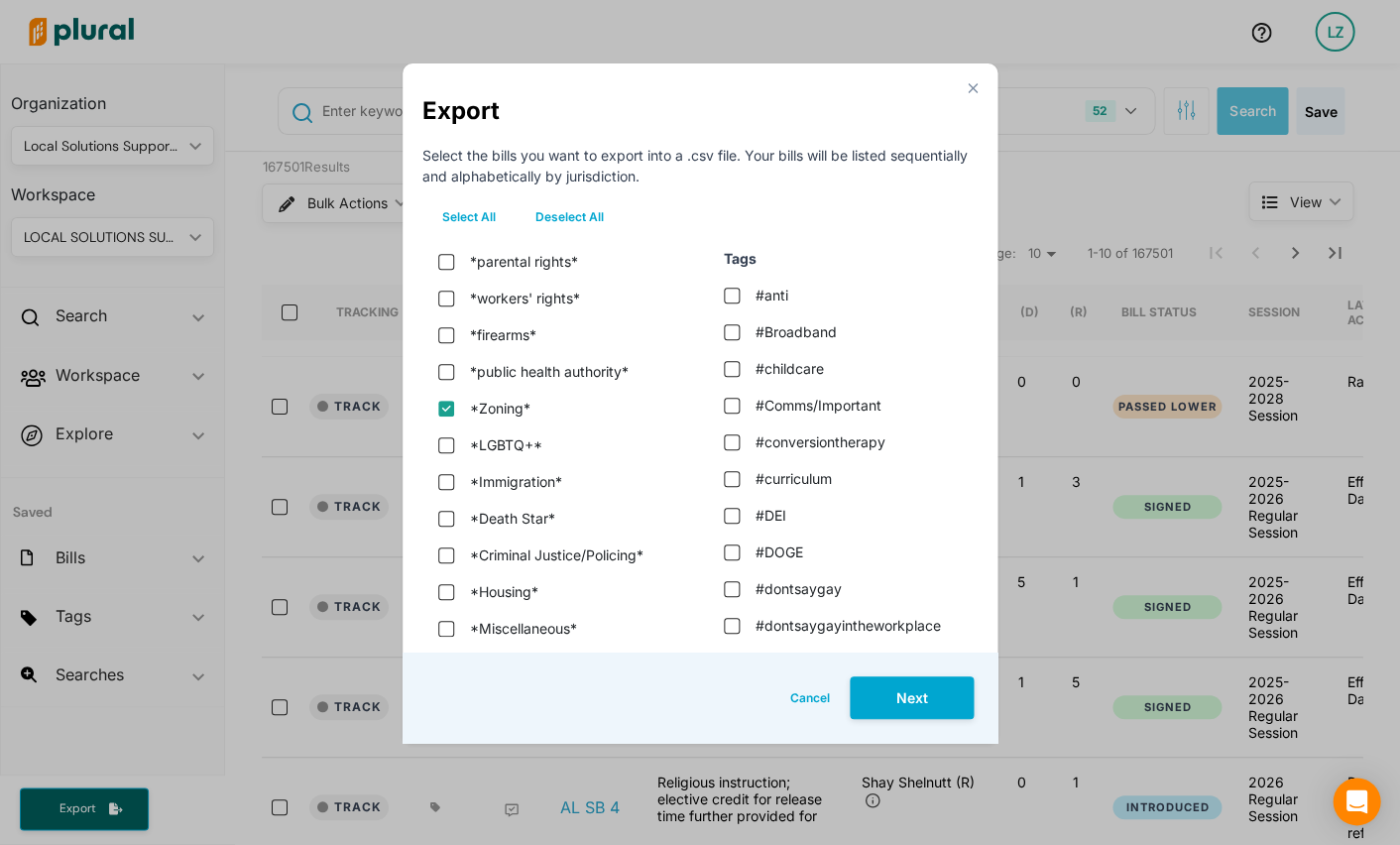 scroll, scrollTop: 256, scrollLeft: 0, axis: vertical 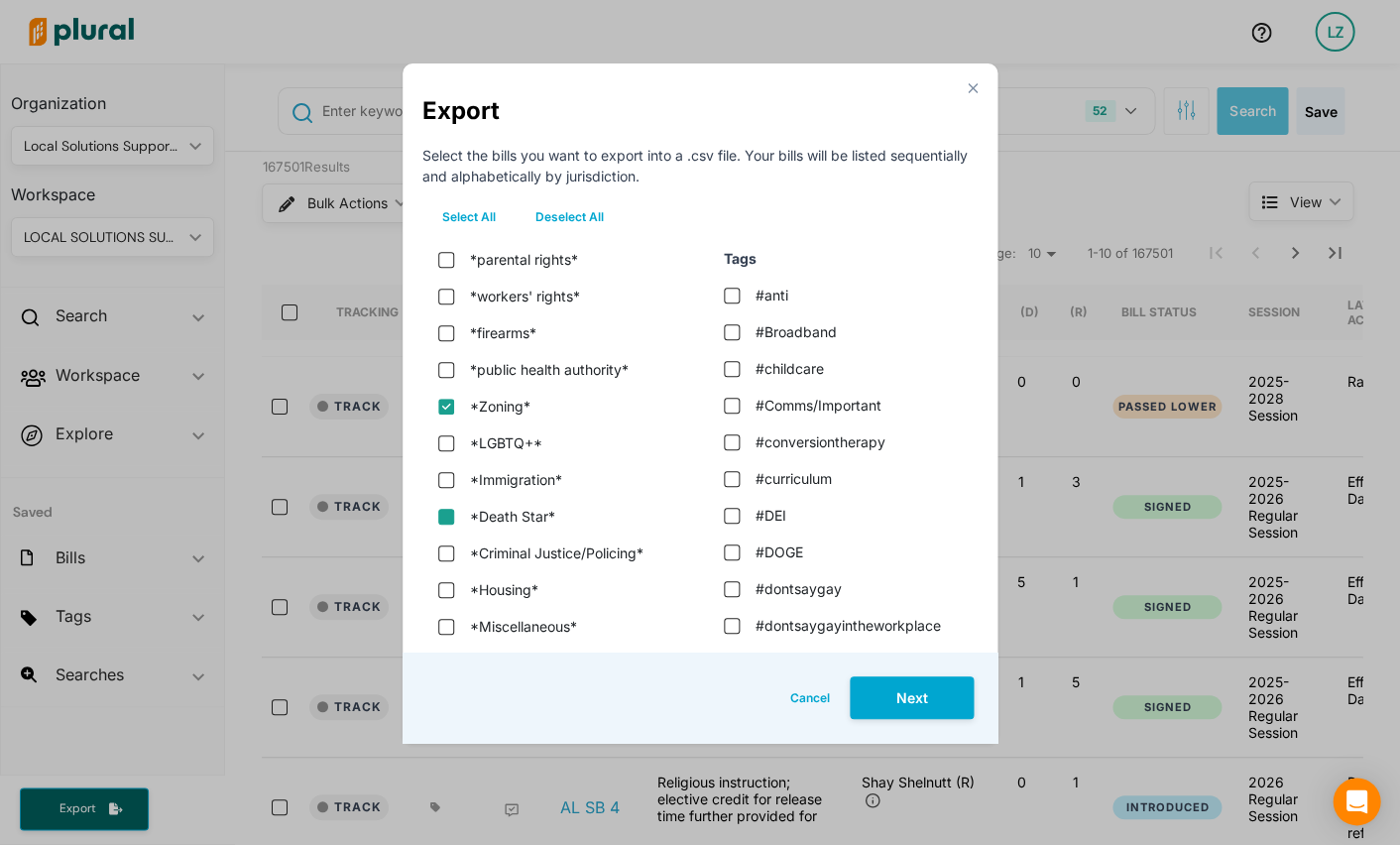 click on "*Death Star*" at bounding box center [446, 517] 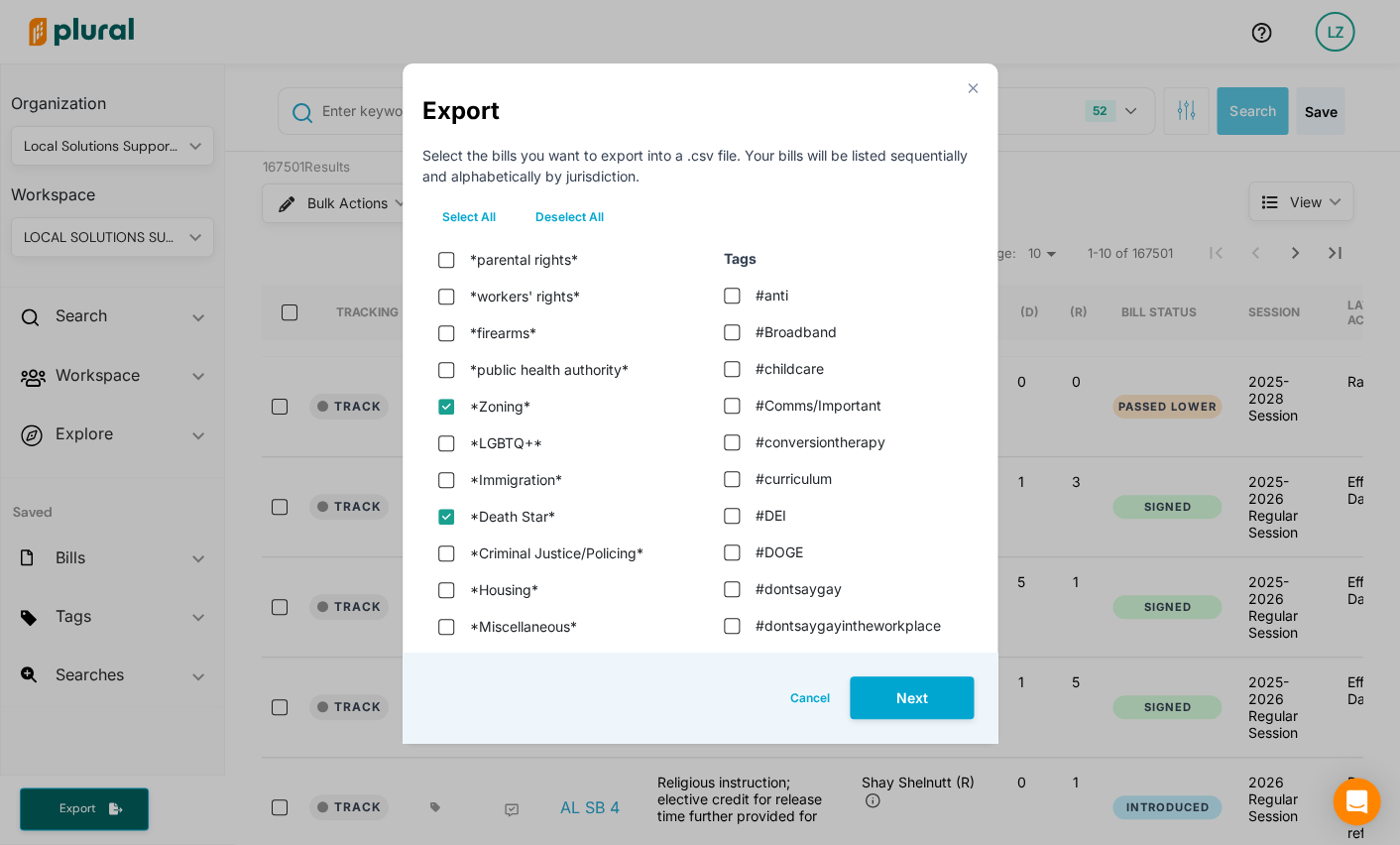 checkbox on "true" 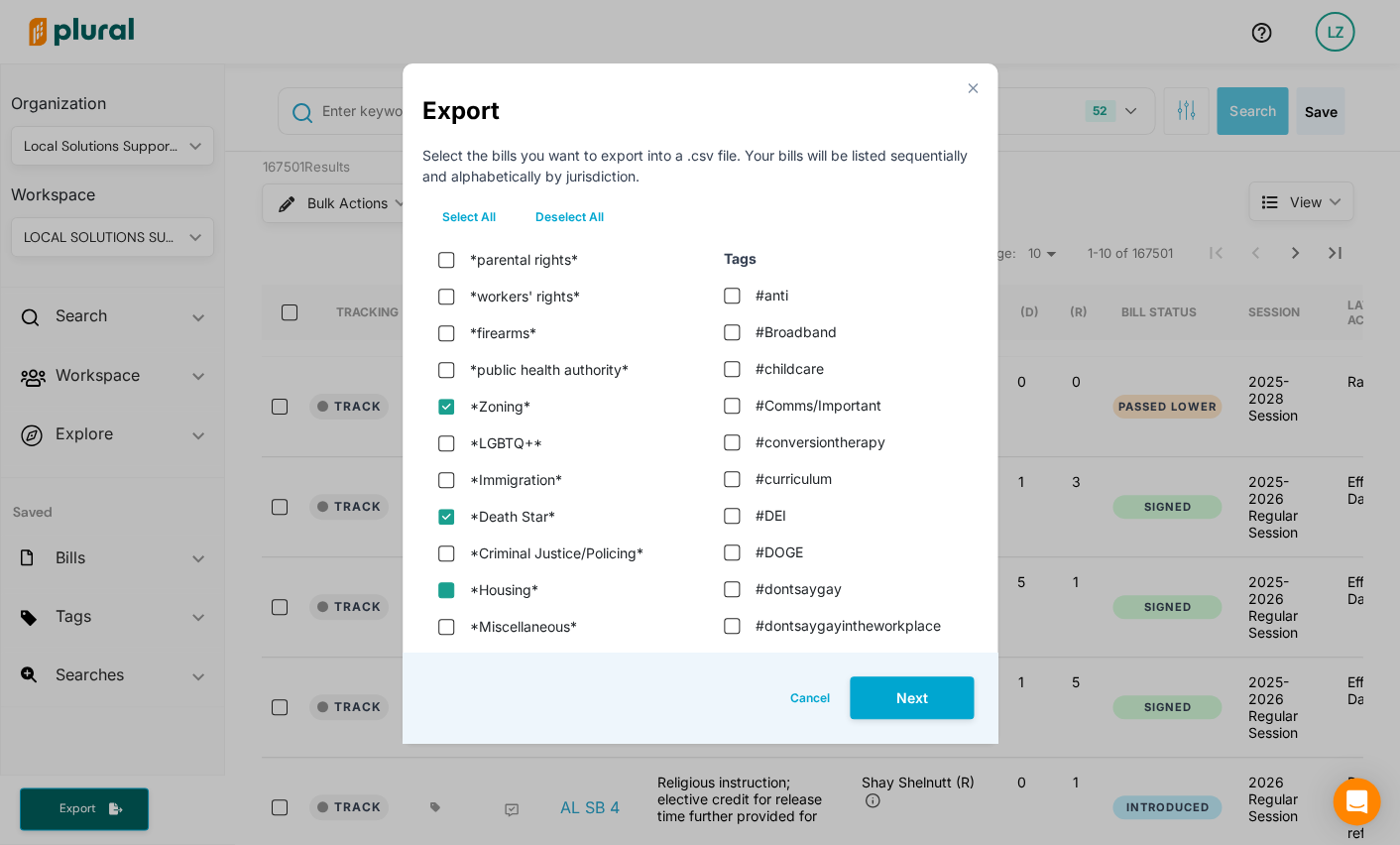 click on "*Housing*" at bounding box center [446, 590] 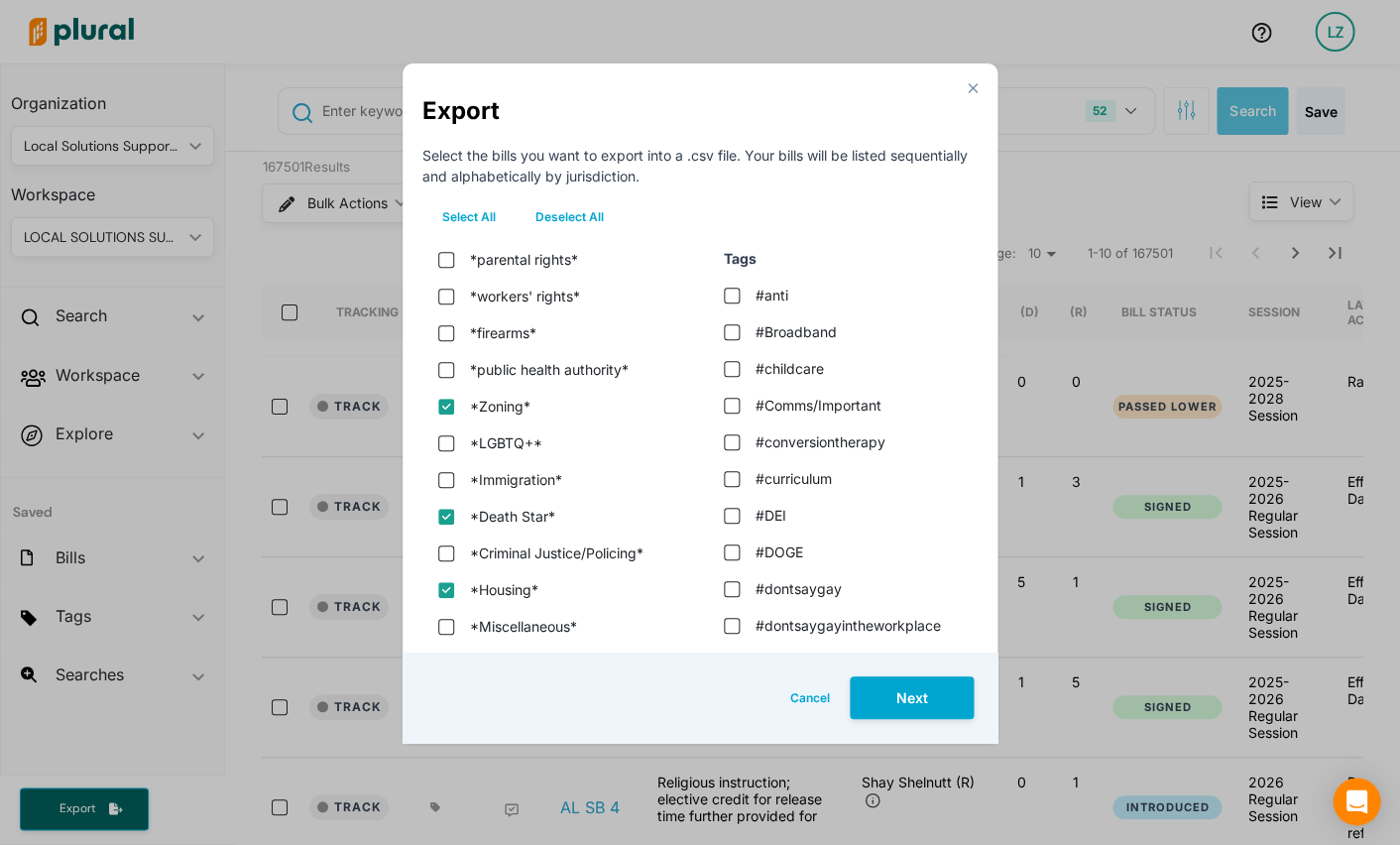 checkbox on "true" 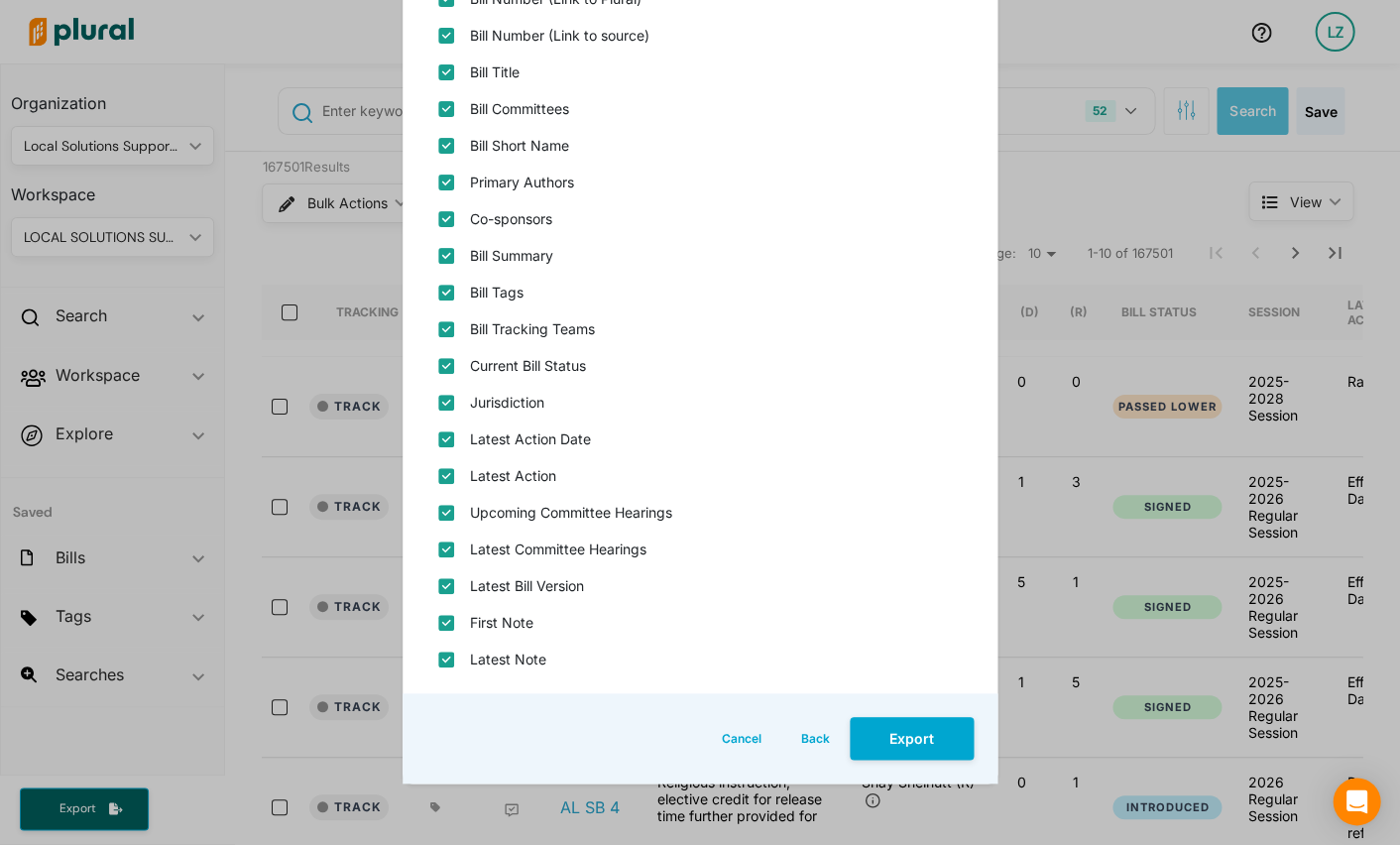 scroll, scrollTop: 280, scrollLeft: 0, axis: vertical 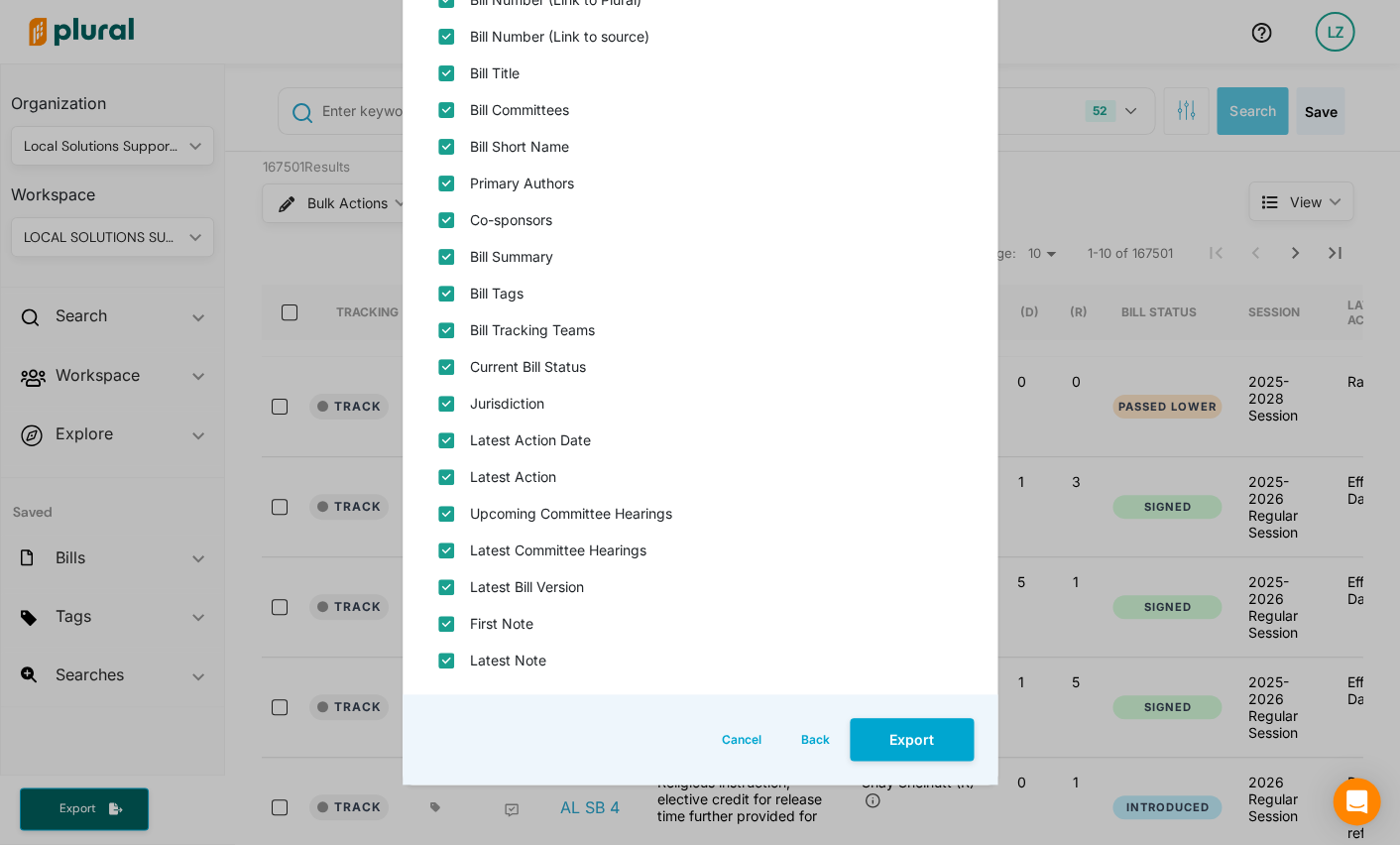 click on "Export" at bounding box center (911, 739) 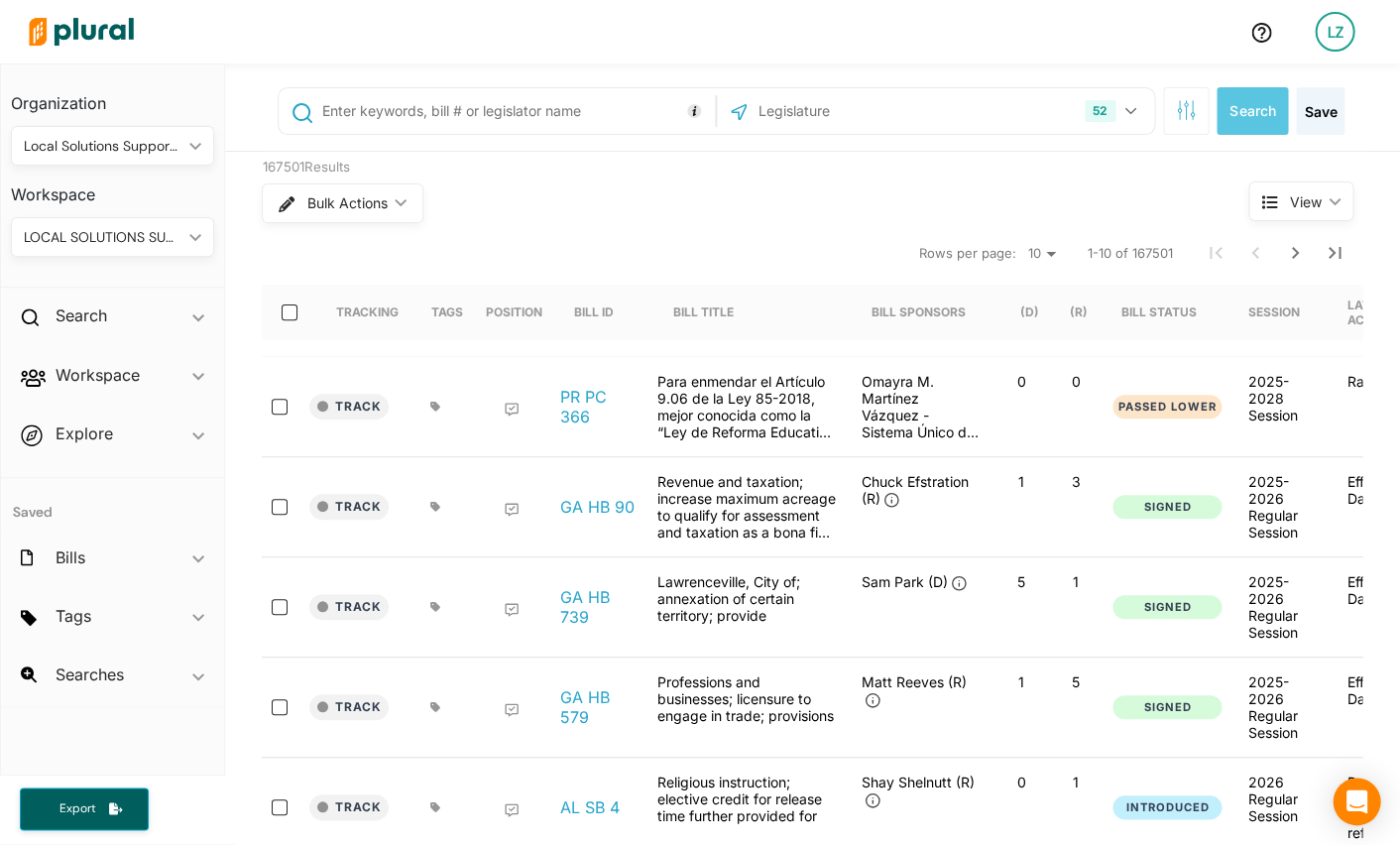 click on "ic_keyboard_arrow_down" 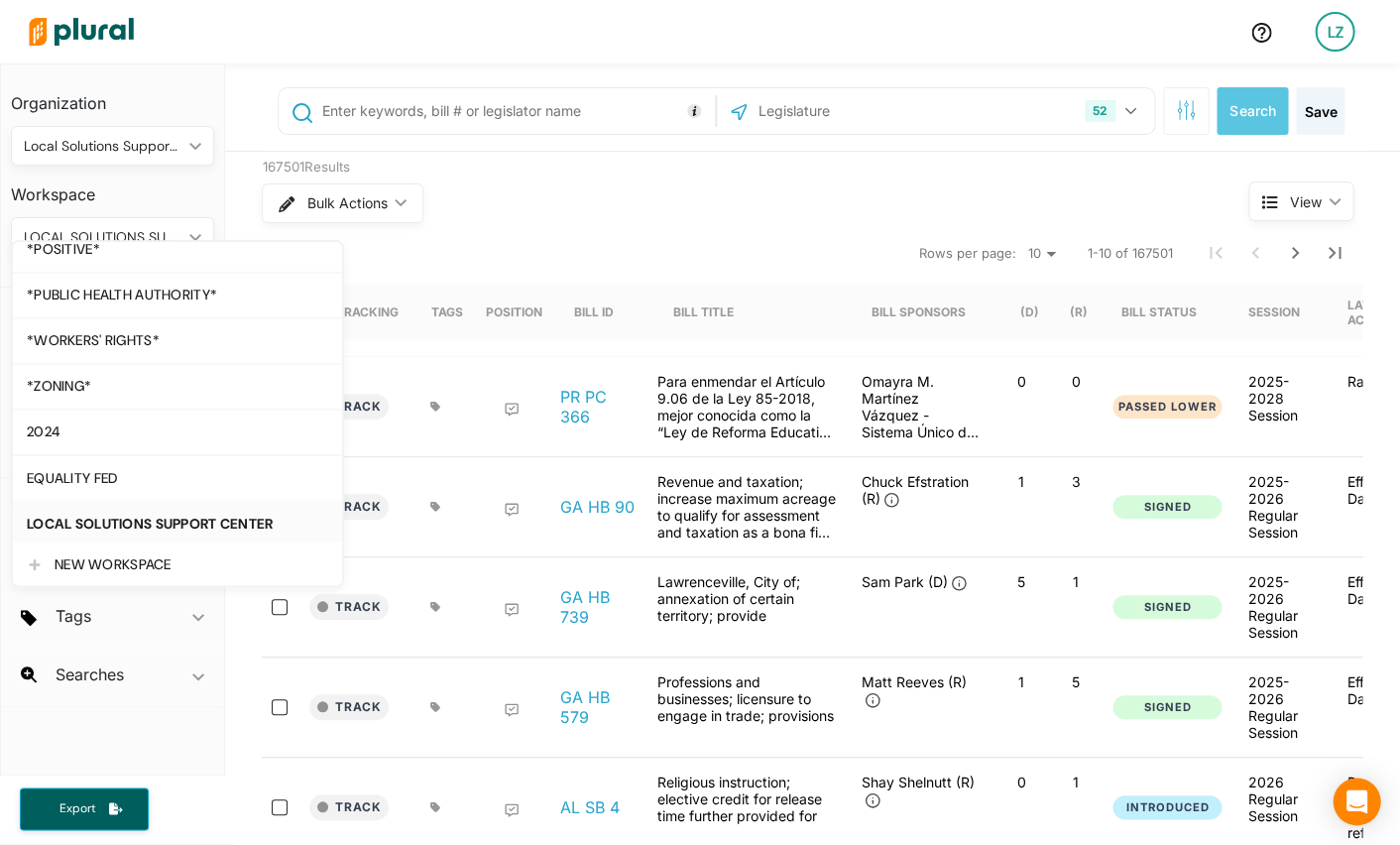 scroll, scrollTop: 783, scrollLeft: 0, axis: vertical 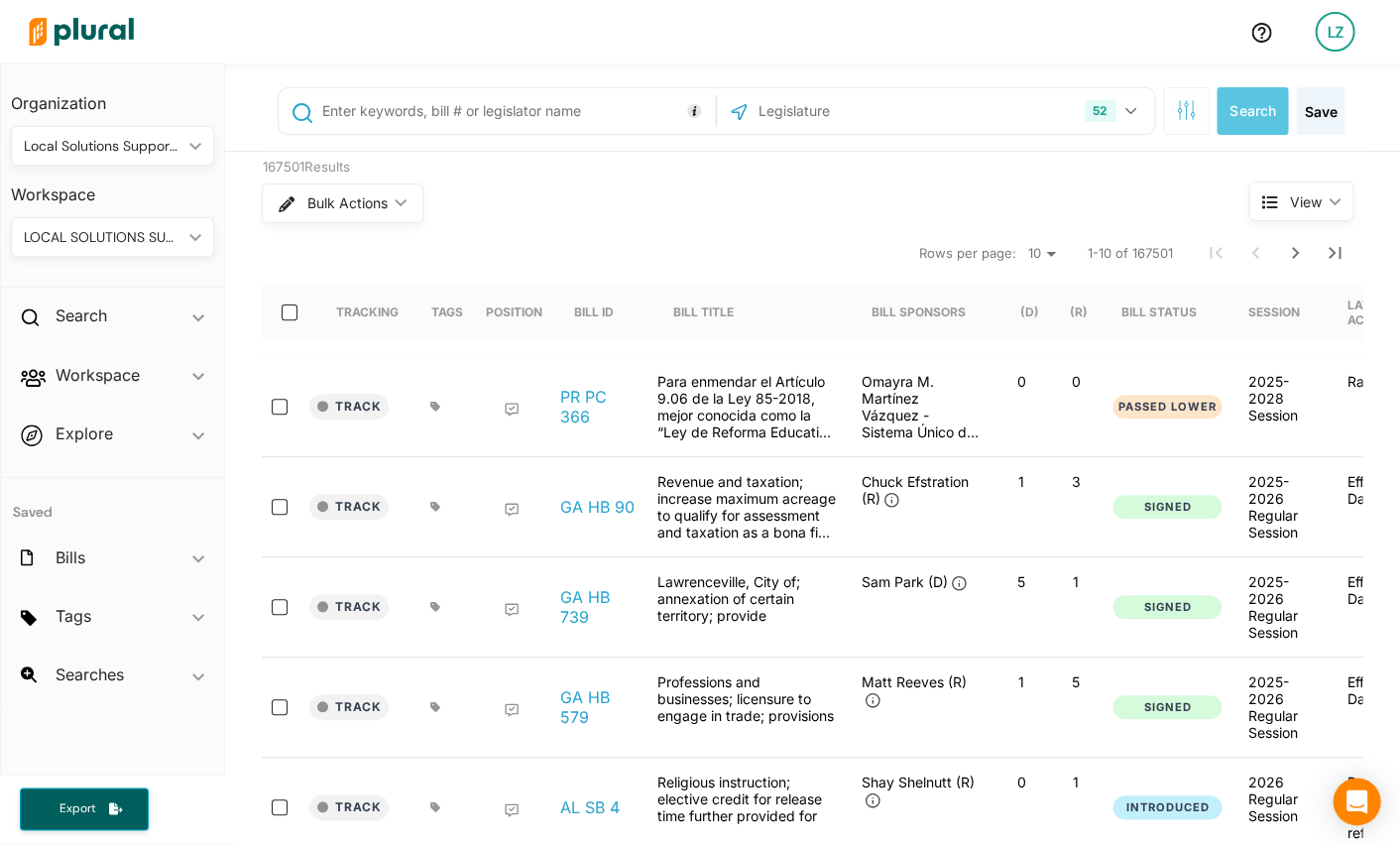 click on "Export" at bounding box center (84, 808) 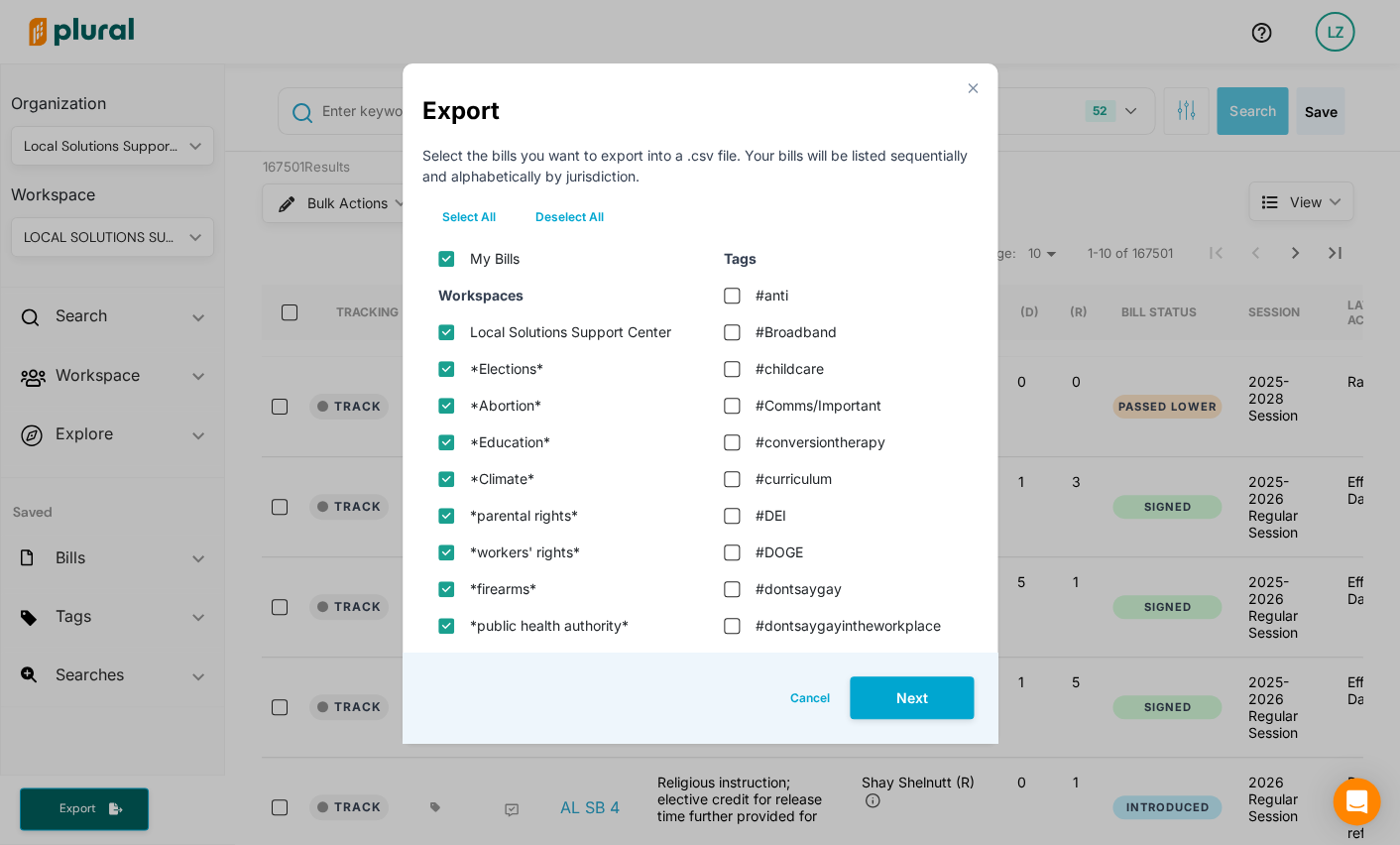 click on "Deselect All" at bounding box center [569, 217] 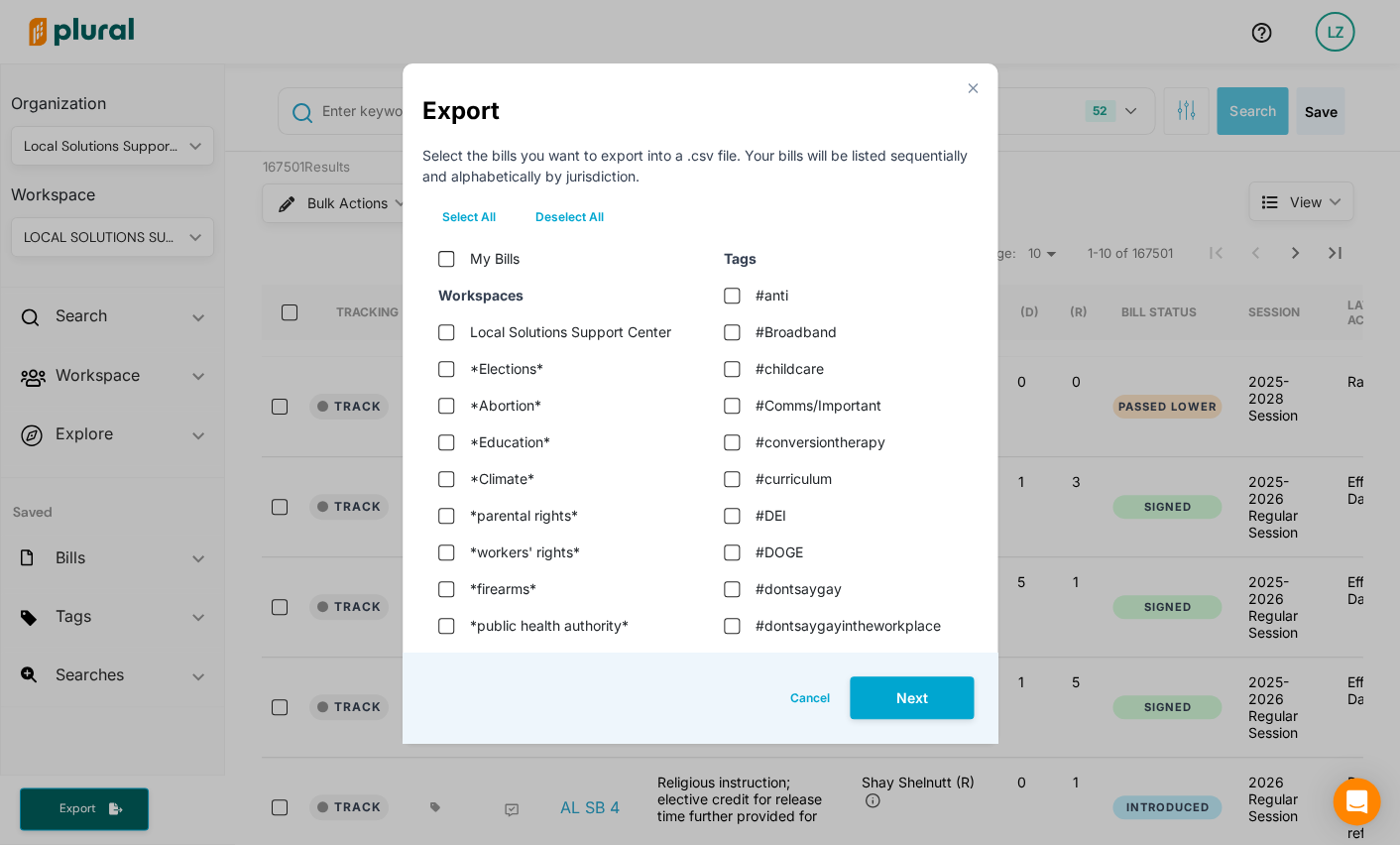 checkbox on "false" 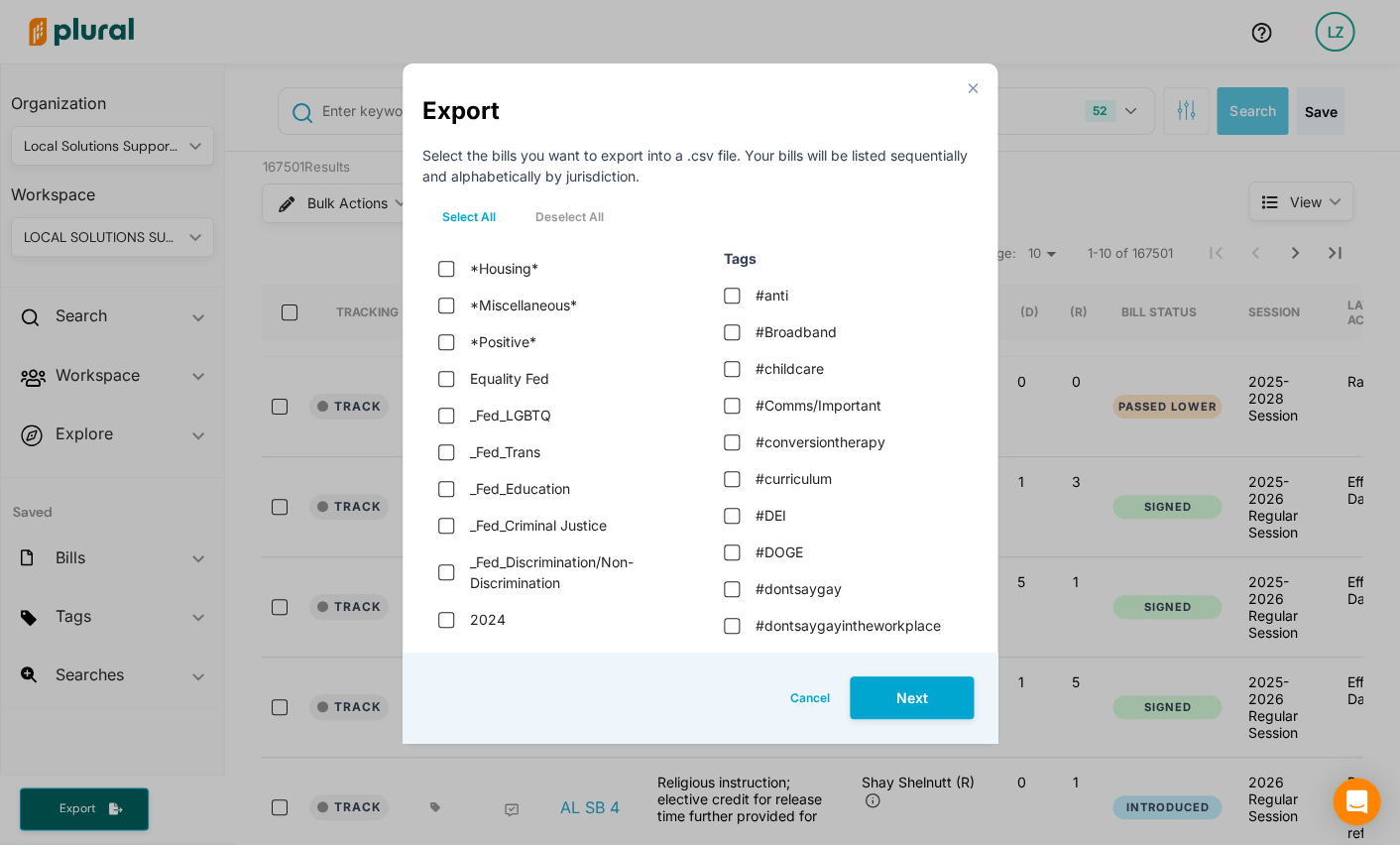 scroll, scrollTop: 575, scrollLeft: 0, axis: vertical 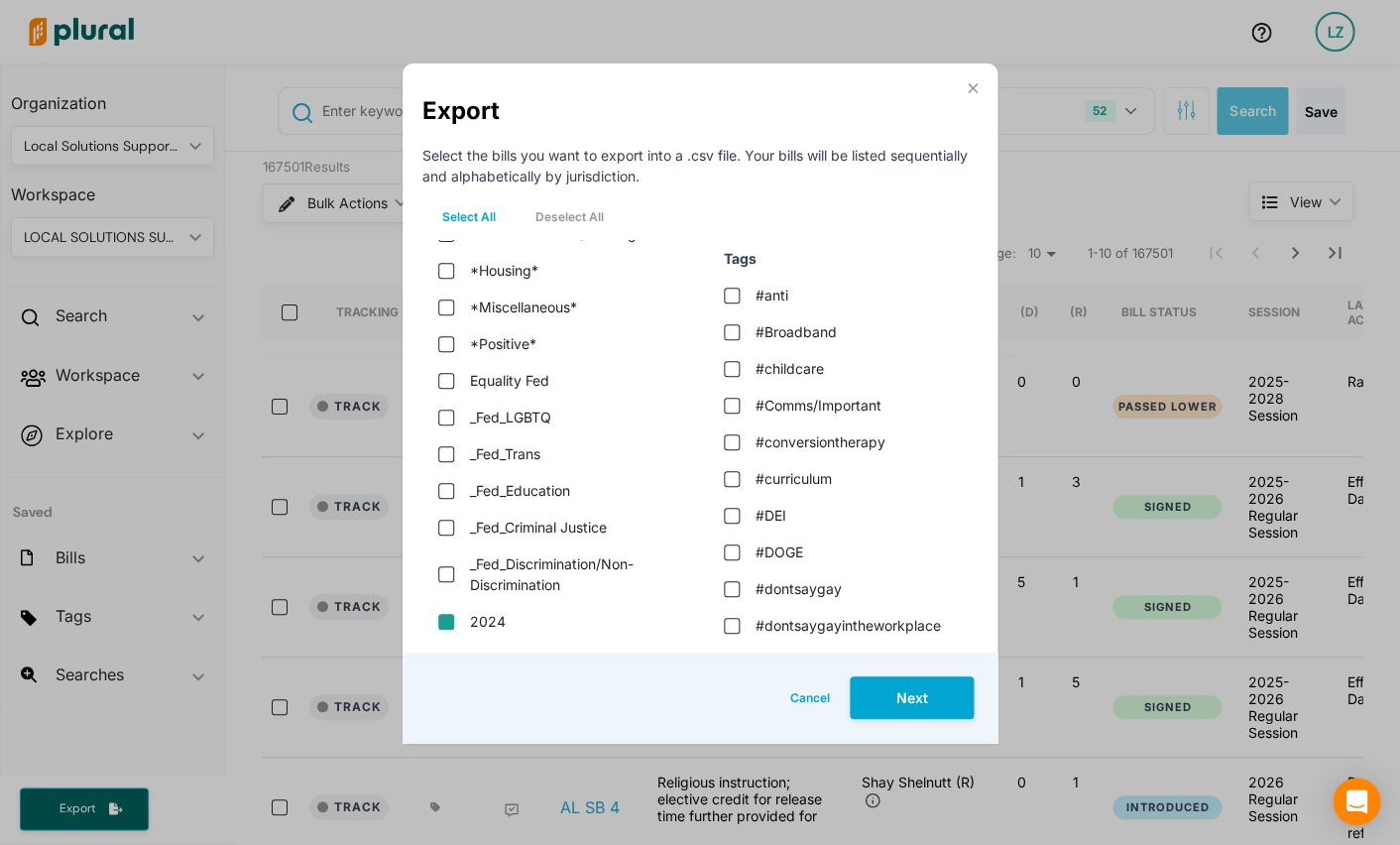 click on "2024" at bounding box center (446, 622) 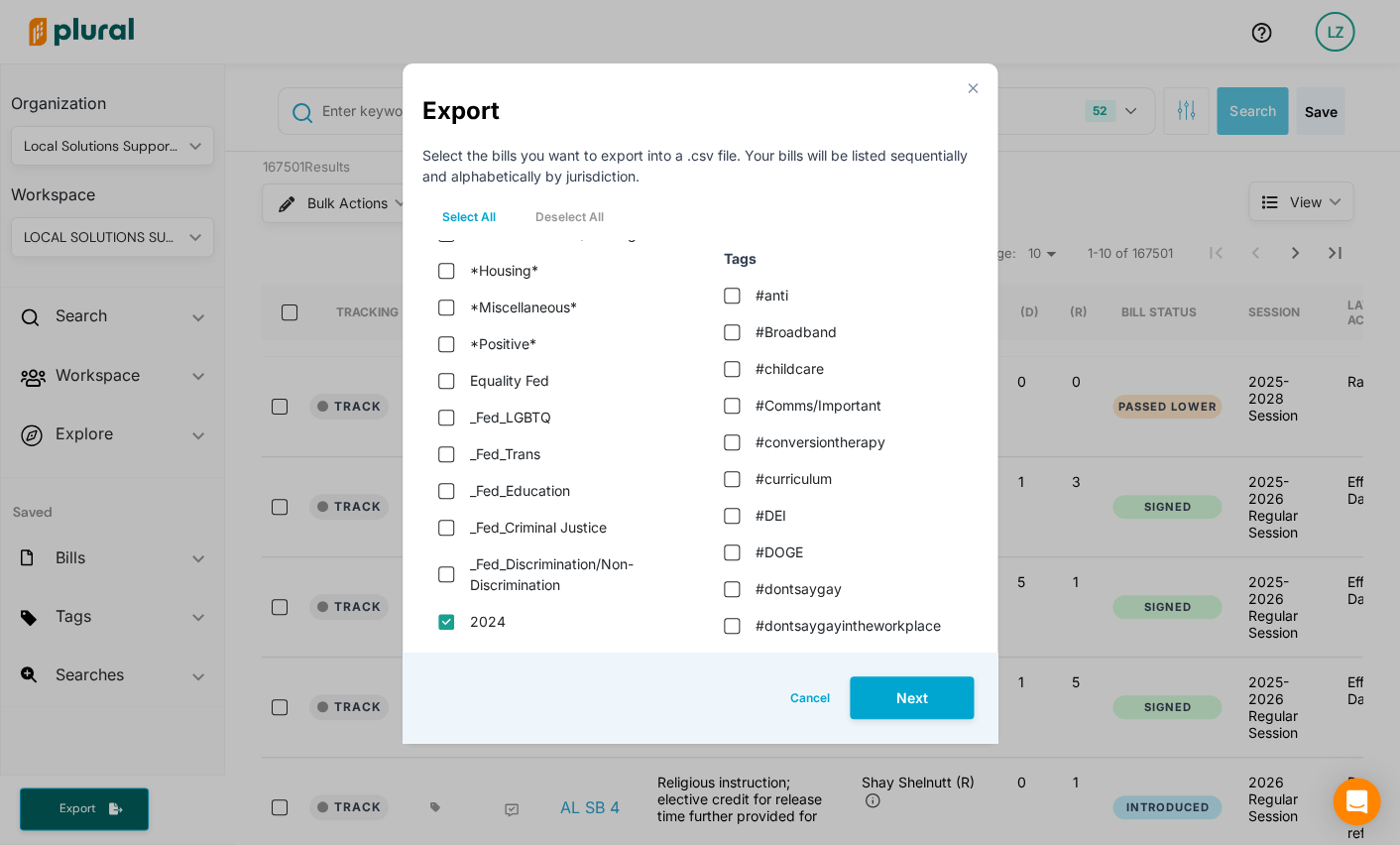 checkbox on "true" 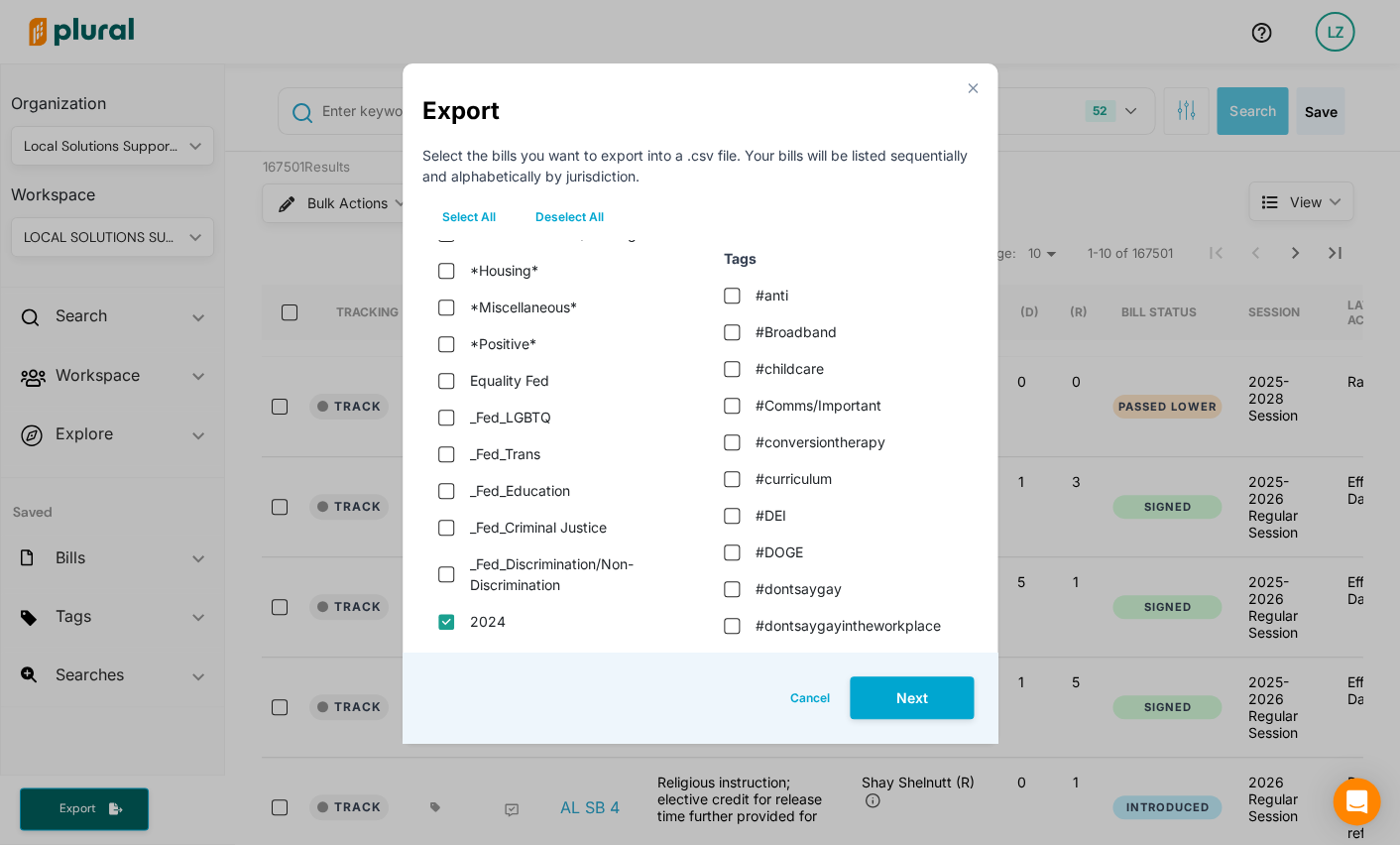 click on "Next" at bounding box center [911, 697] 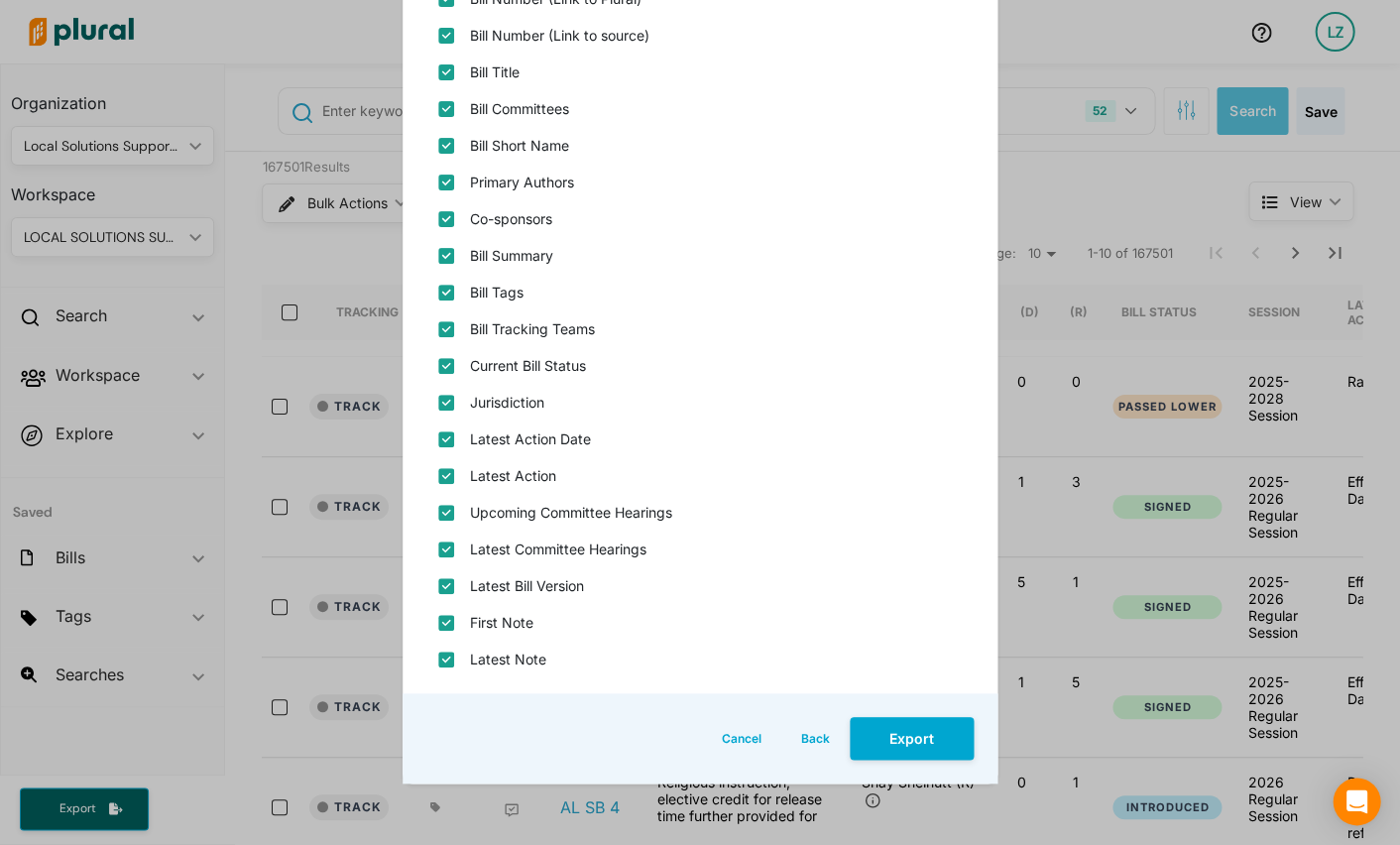 scroll, scrollTop: 280, scrollLeft: 0, axis: vertical 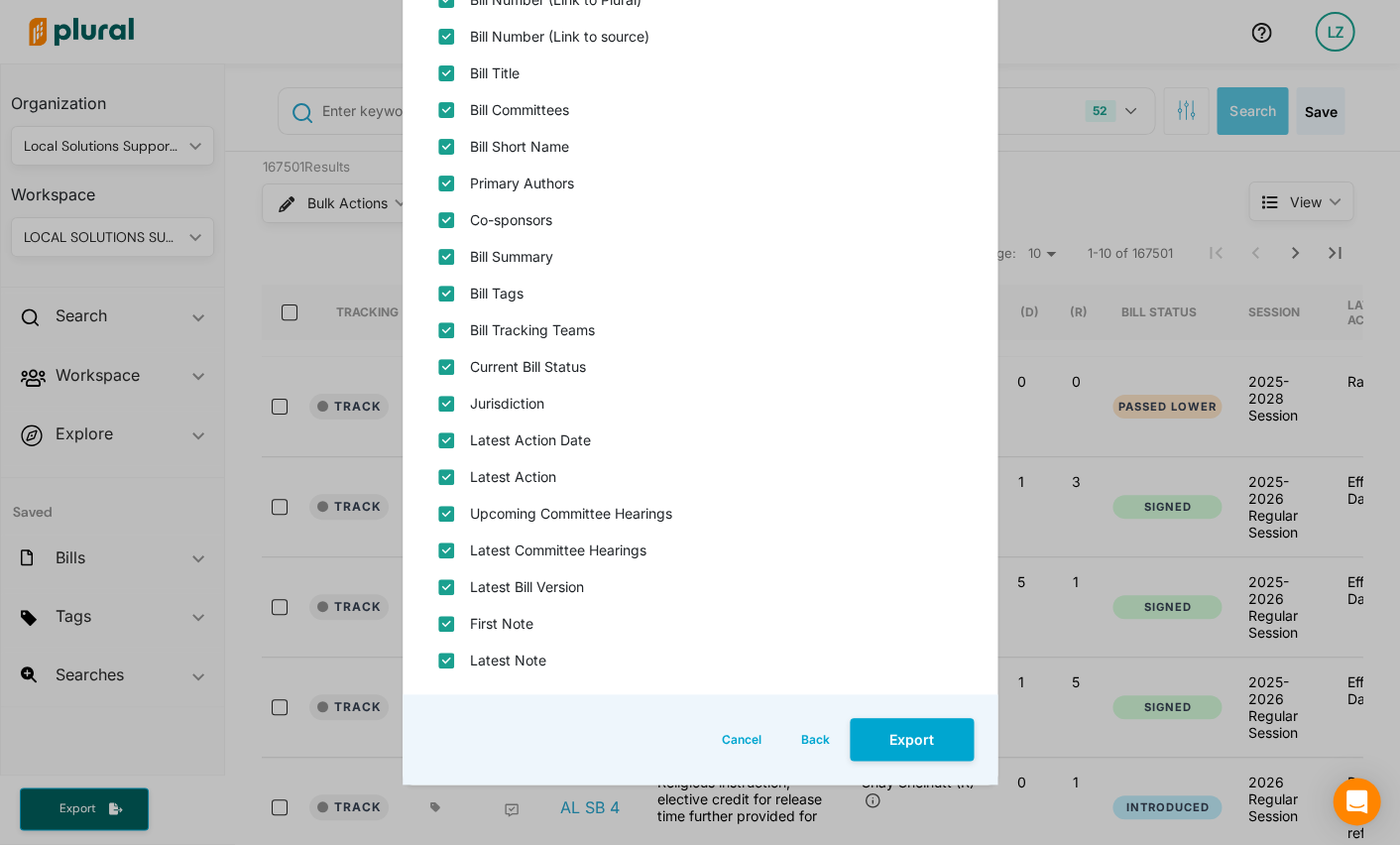 click on "Export" at bounding box center (911, 739) 